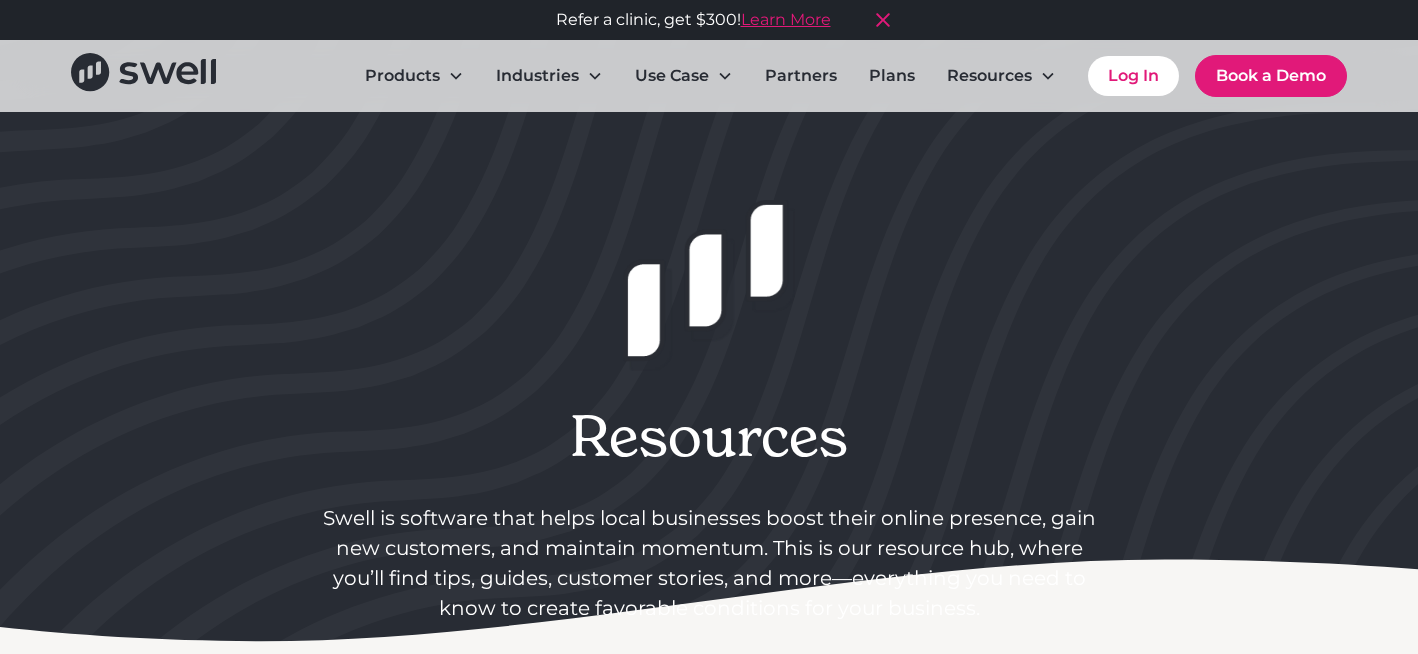 scroll, scrollTop: 1702, scrollLeft: 0, axis: vertical 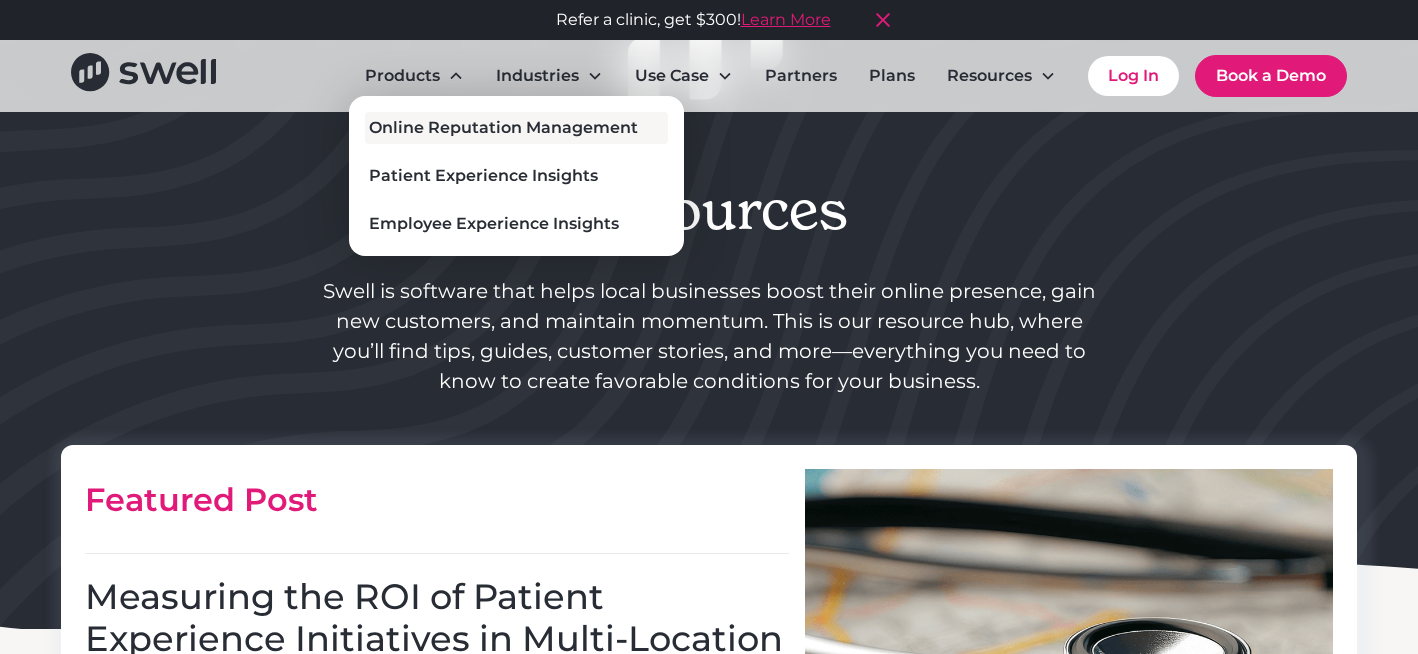 click on "Online Reputation Management" at bounding box center (503, 128) 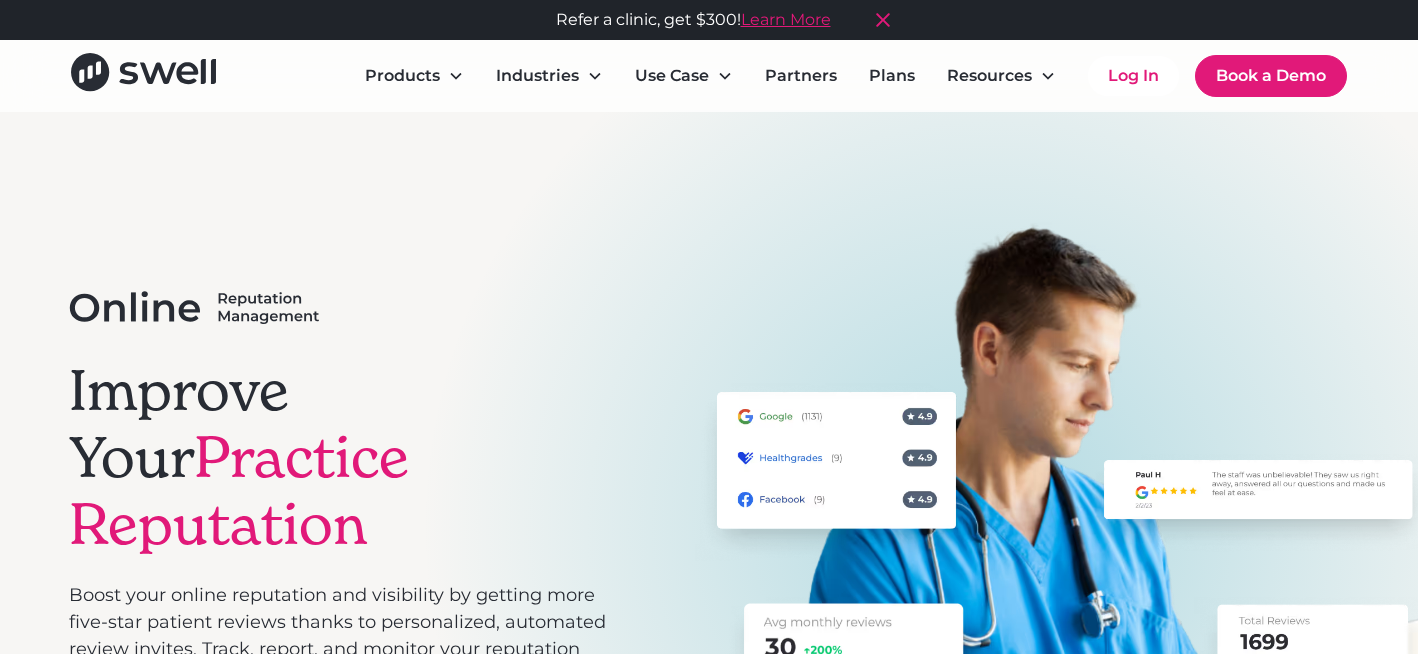 scroll, scrollTop: 0, scrollLeft: 0, axis: both 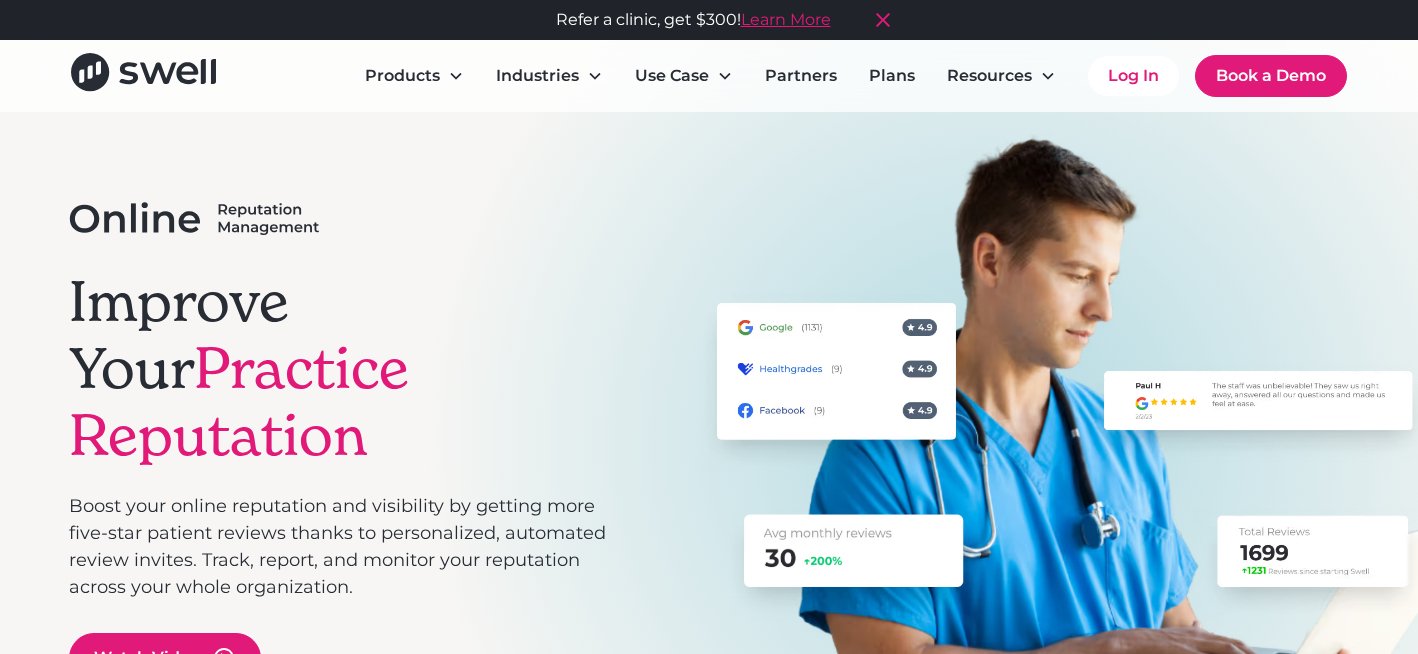 click on "Improve Your  Practice Reputation" at bounding box center [338, 369] 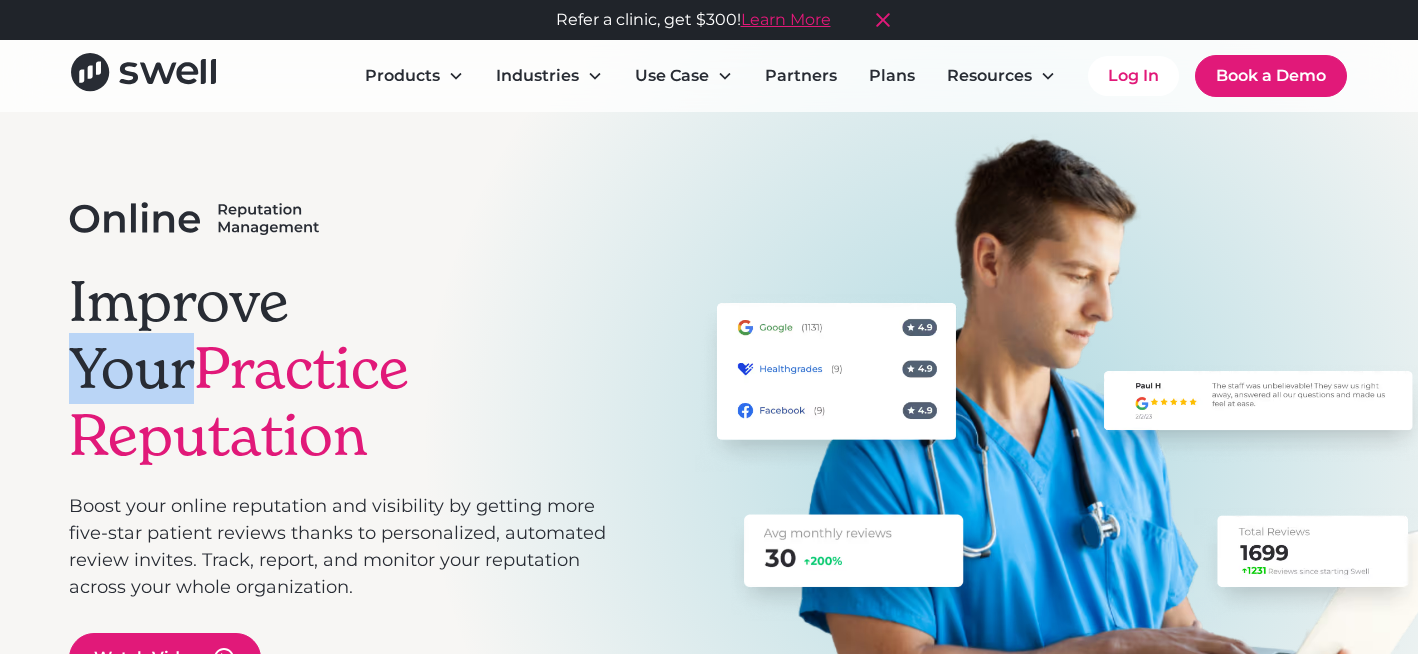 click on "Improve Your  Practice Reputation" at bounding box center [338, 369] 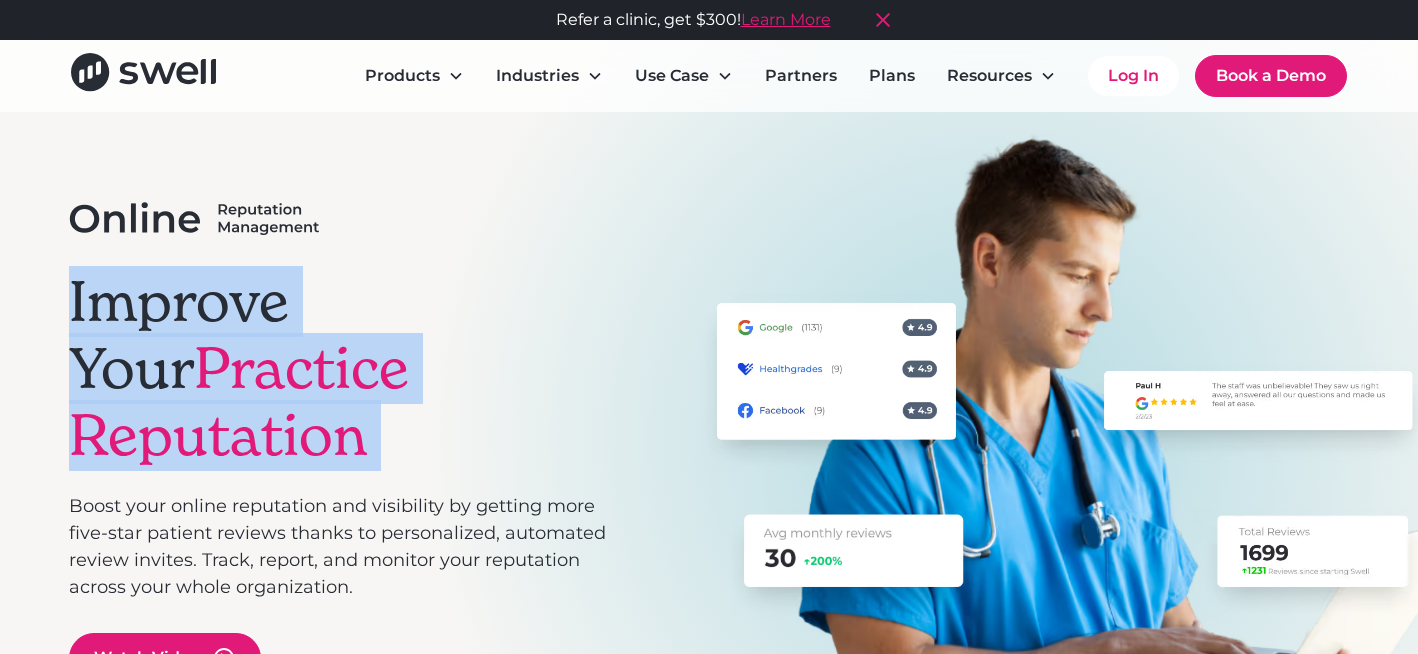 click on "Improve Your  Practice Reputation" at bounding box center (338, 369) 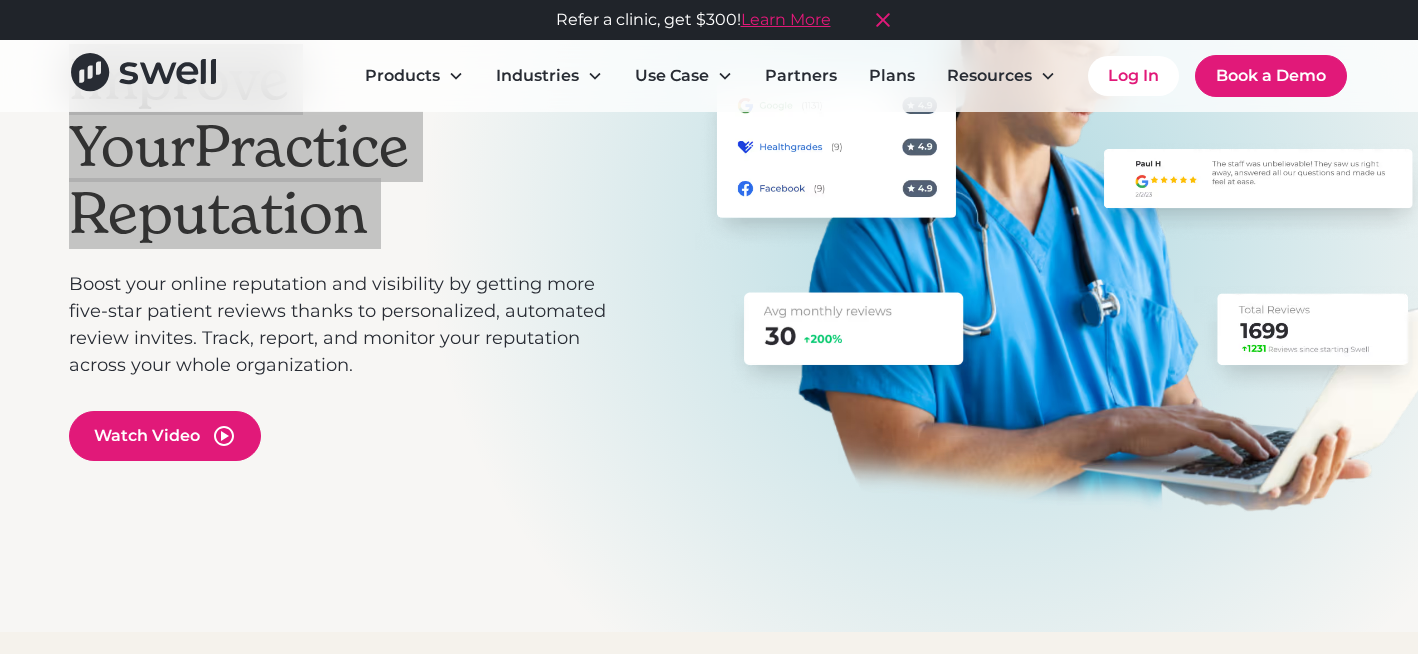 scroll, scrollTop: 313, scrollLeft: 0, axis: vertical 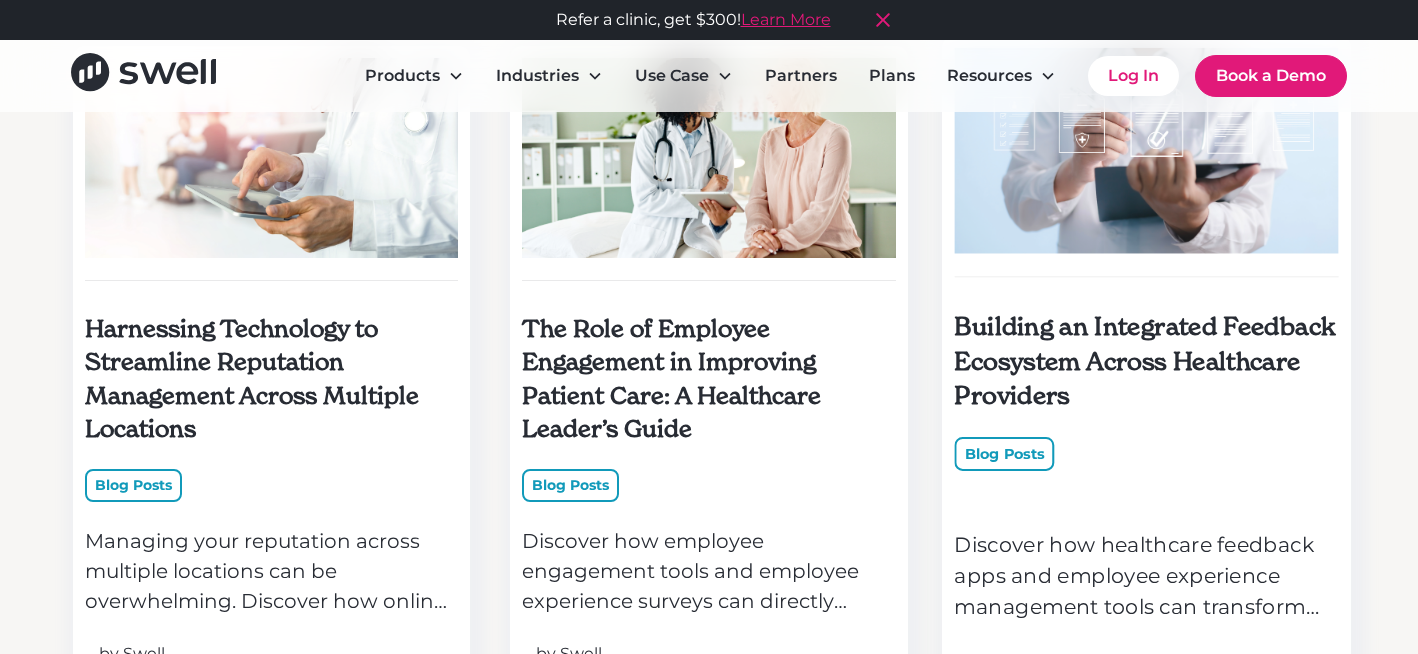 click on "Building an Integrated Feedback Ecosystem Across Healthcare Providers" at bounding box center (1146, 362) 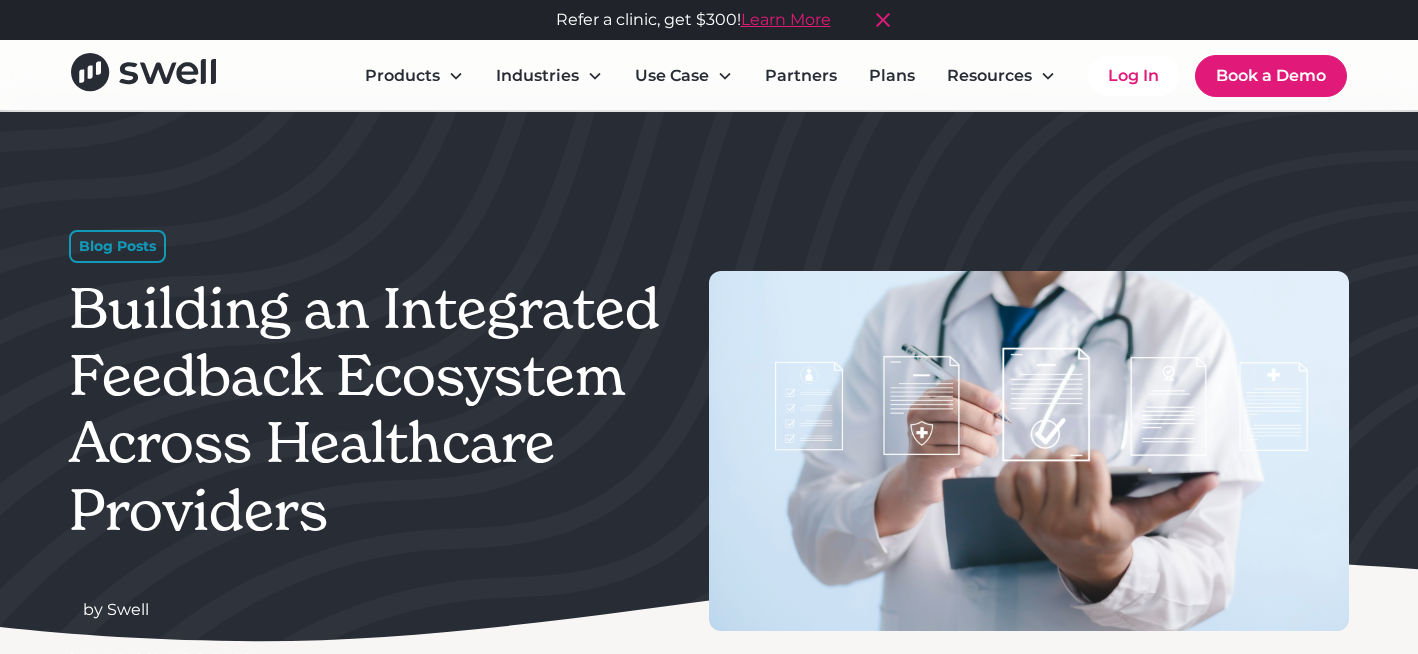 scroll, scrollTop: 0, scrollLeft: 0, axis: both 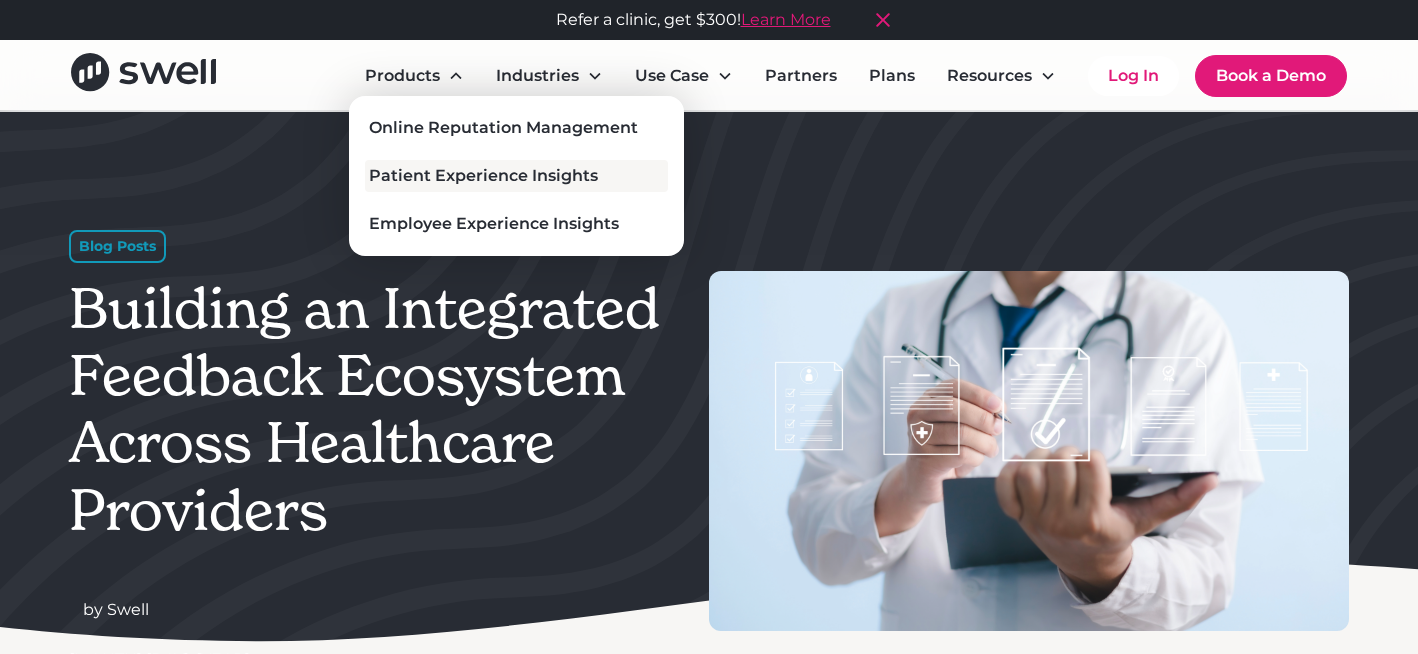click on "Patient Experience Insights" at bounding box center [483, 176] 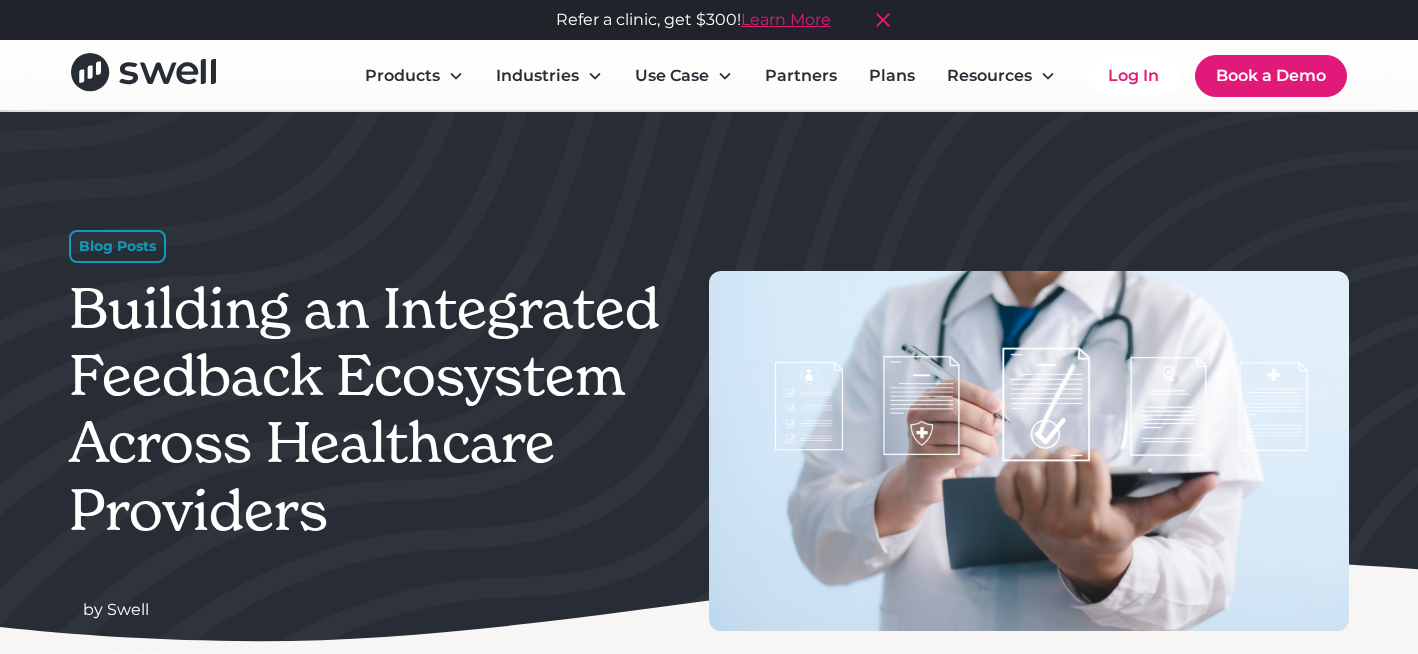 scroll, scrollTop: 0, scrollLeft: 0, axis: both 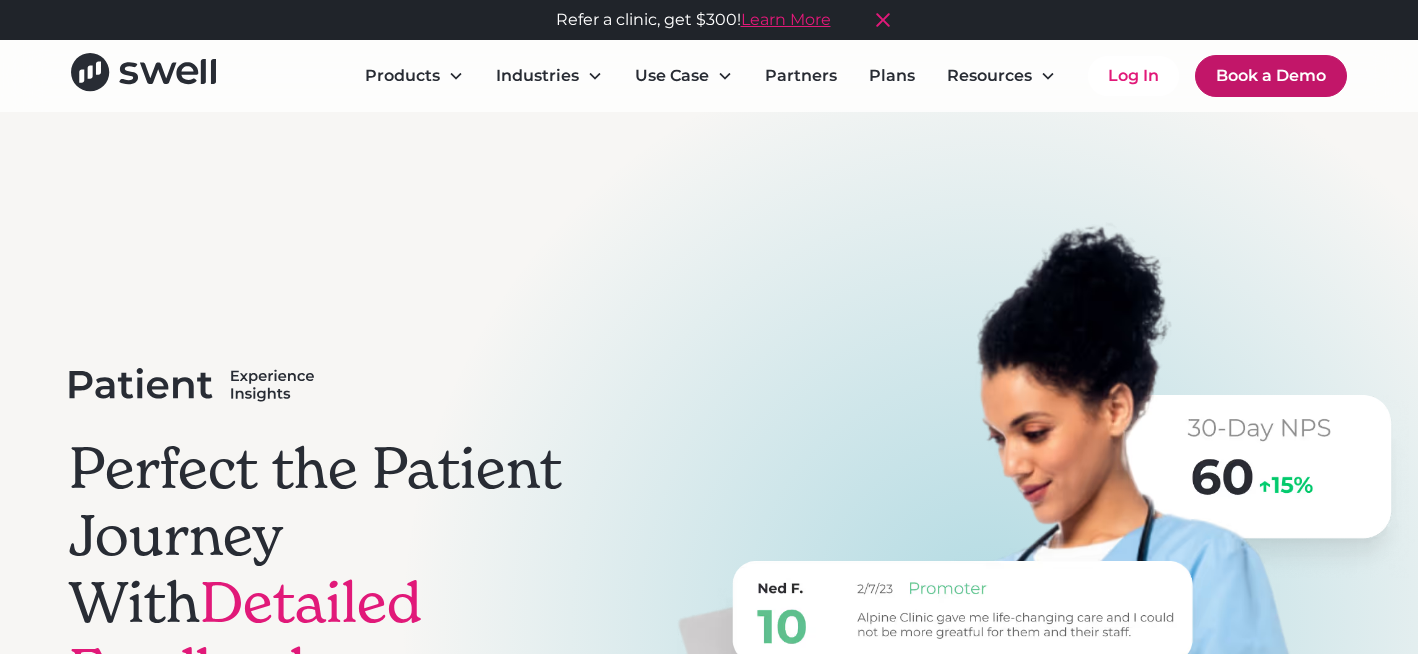 click on "Book a Demo" at bounding box center [1271, 76] 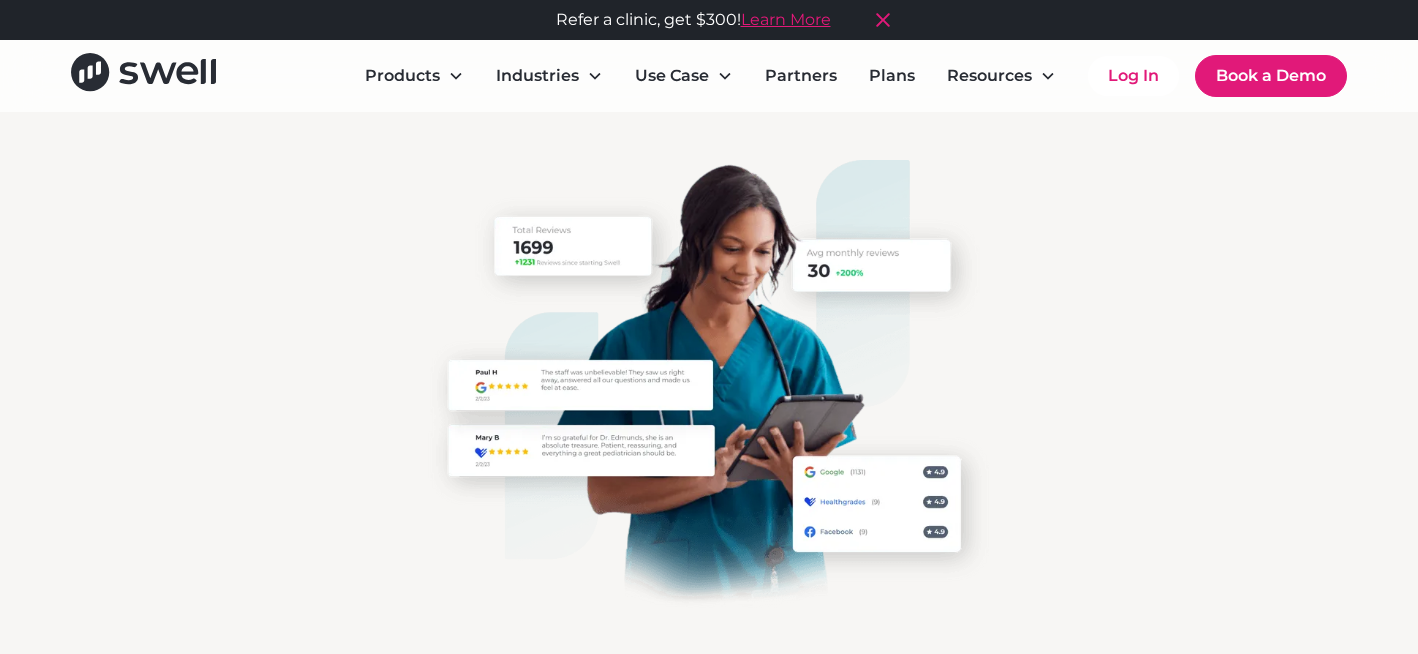 scroll, scrollTop: 0, scrollLeft: 0, axis: both 